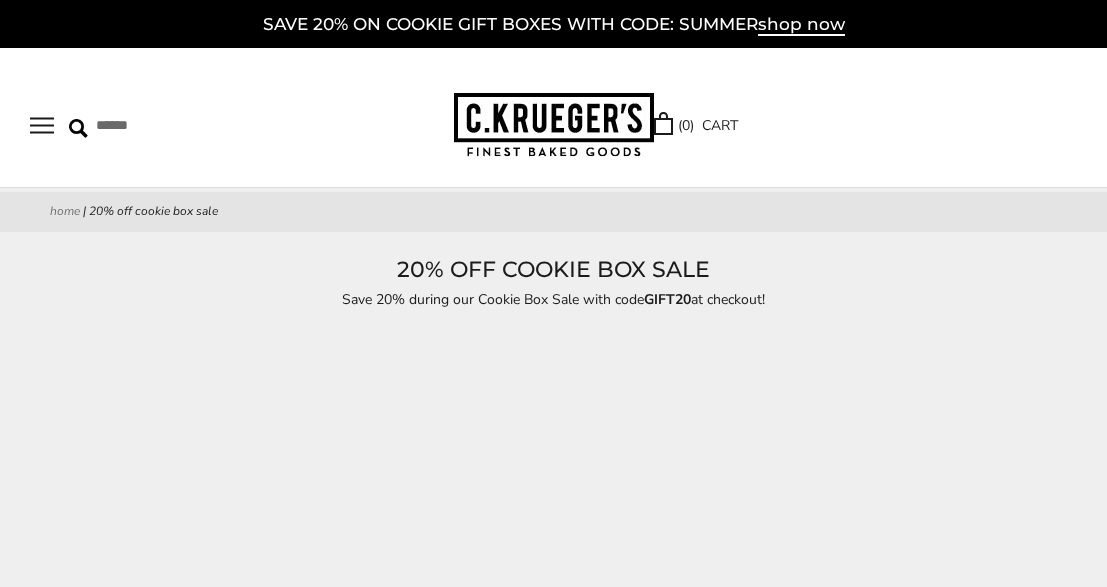 scroll, scrollTop: 0, scrollLeft: 0, axis: both 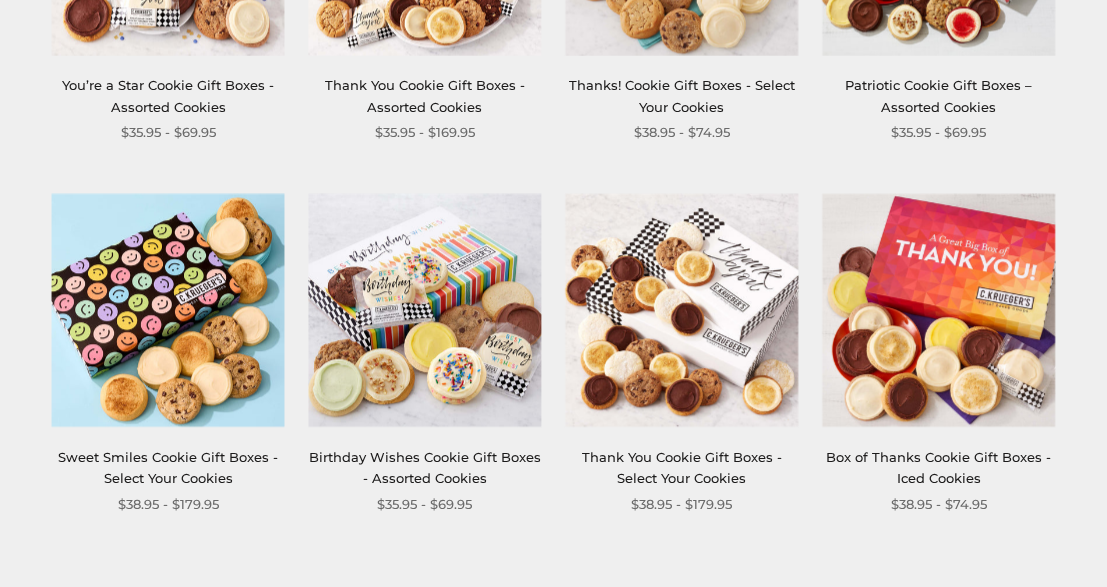 click at bounding box center [168, 310] 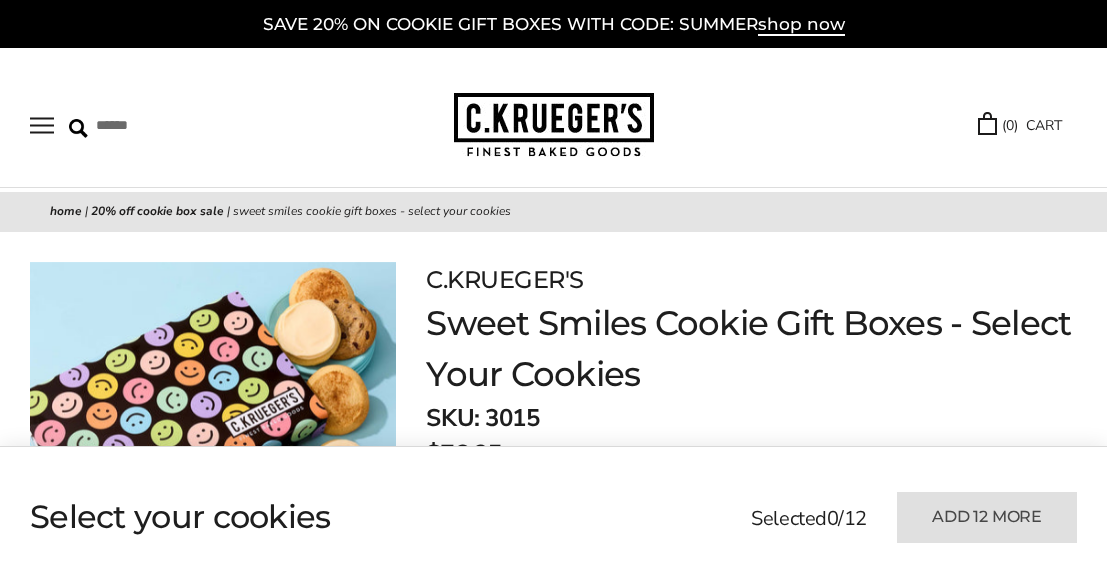 scroll, scrollTop: 0, scrollLeft: 0, axis: both 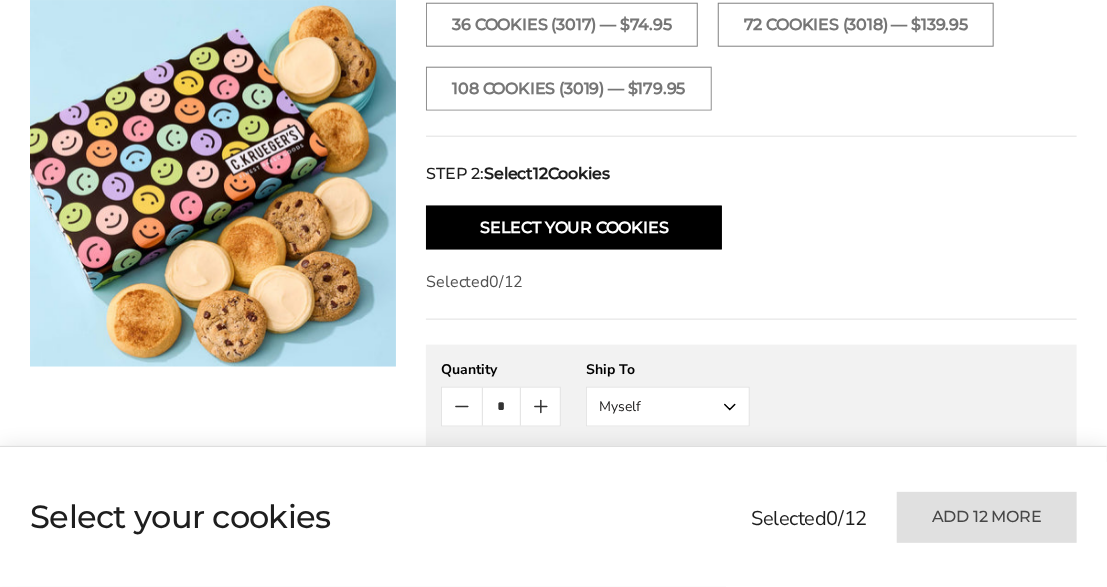 drag, startPoint x: 1113, startPoint y: 32, endPoint x: 1099, endPoint y: 104, distance: 73.34848 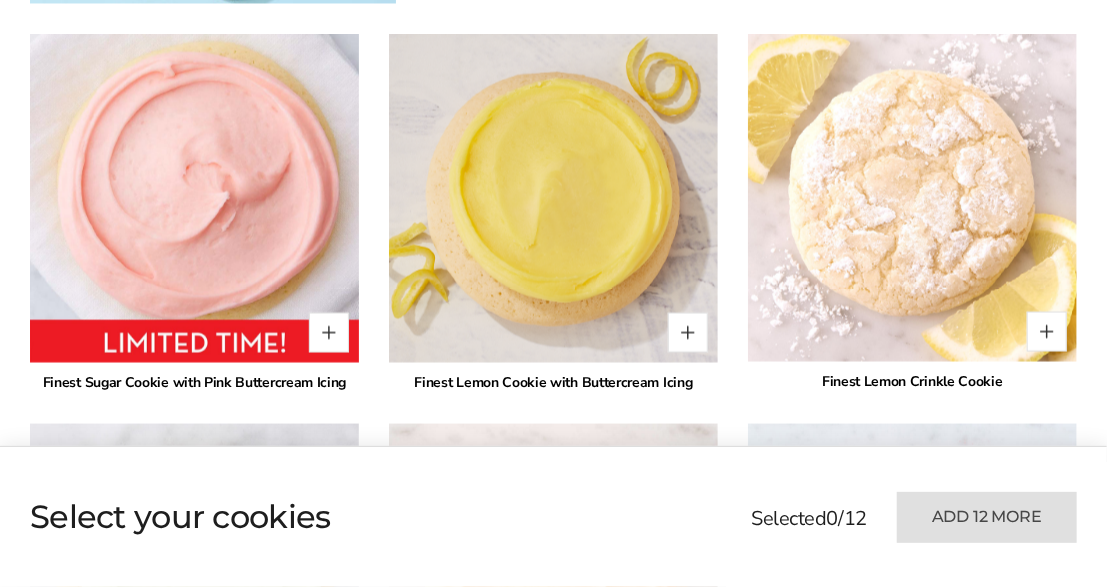 scroll, scrollTop: 1438, scrollLeft: 0, axis: vertical 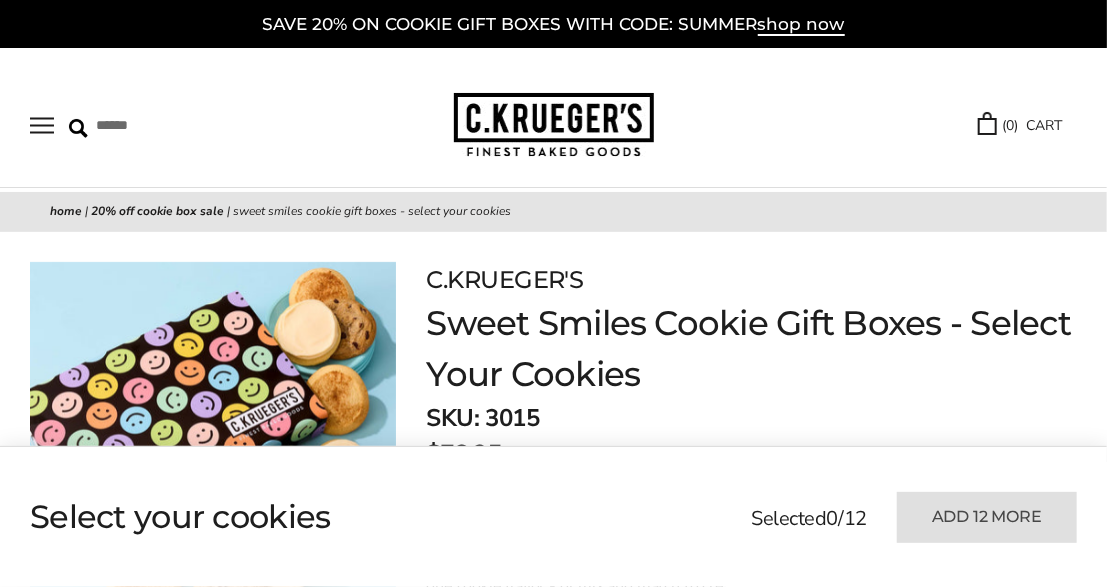 click at bounding box center [42, 125] 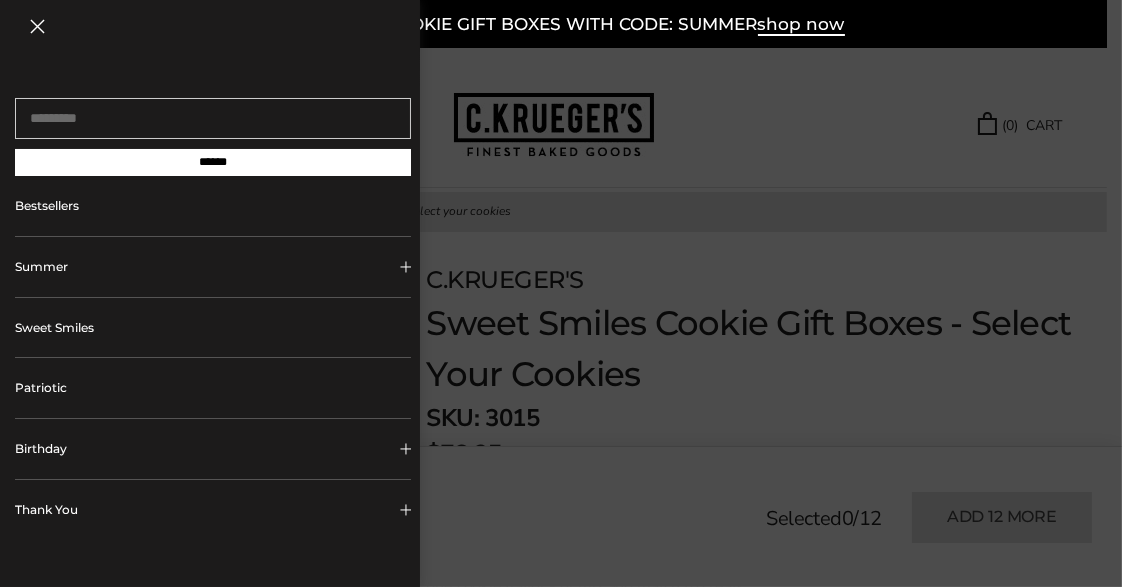 scroll, scrollTop: 410, scrollLeft: 0, axis: vertical 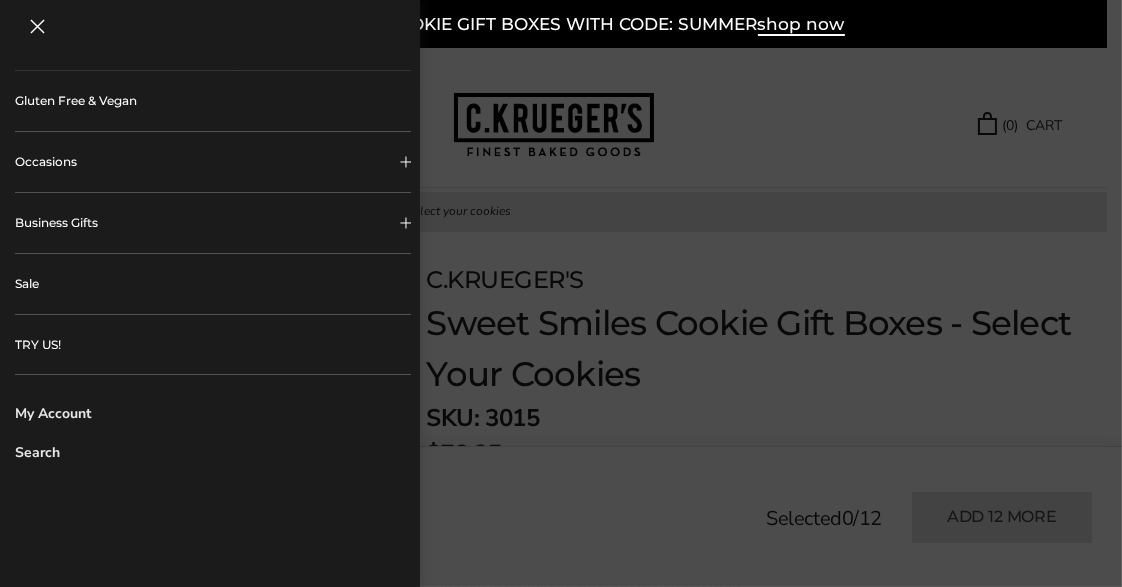 click on "My Account" at bounding box center (213, 413) 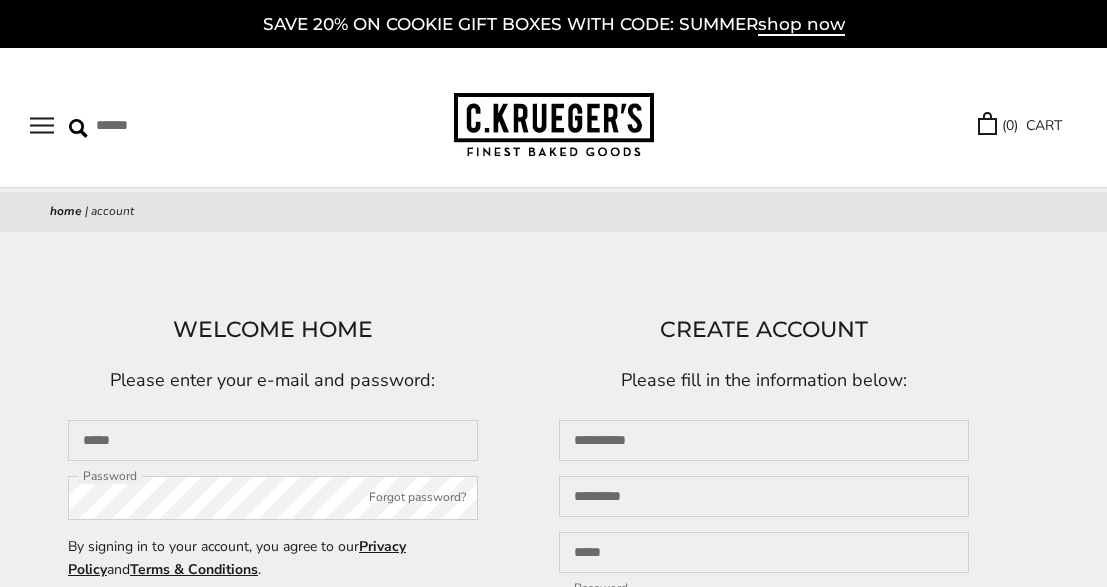 scroll, scrollTop: 0, scrollLeft: 0, axis: both 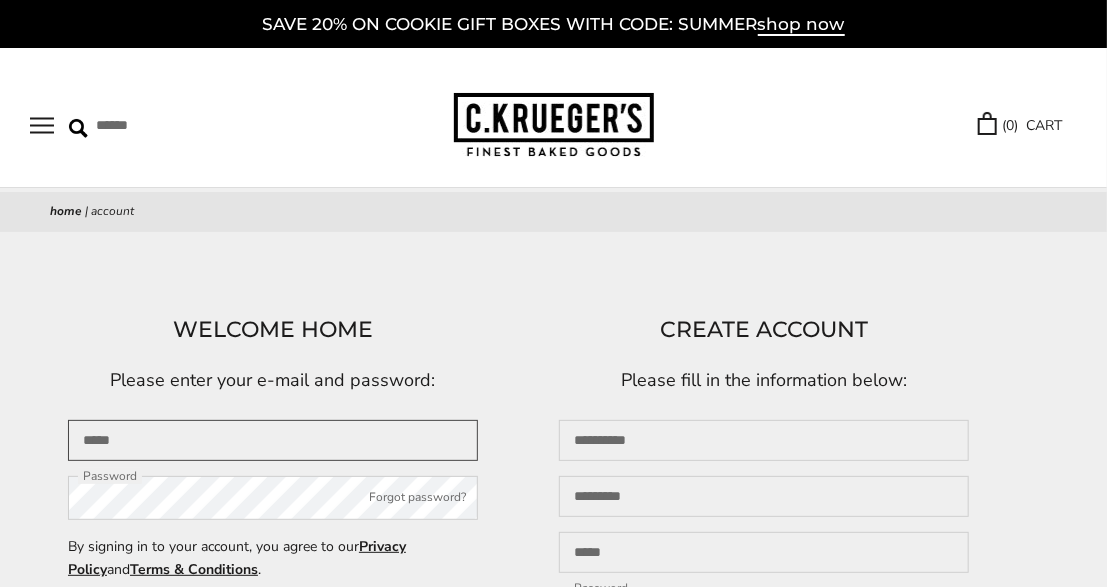 type on "**********" 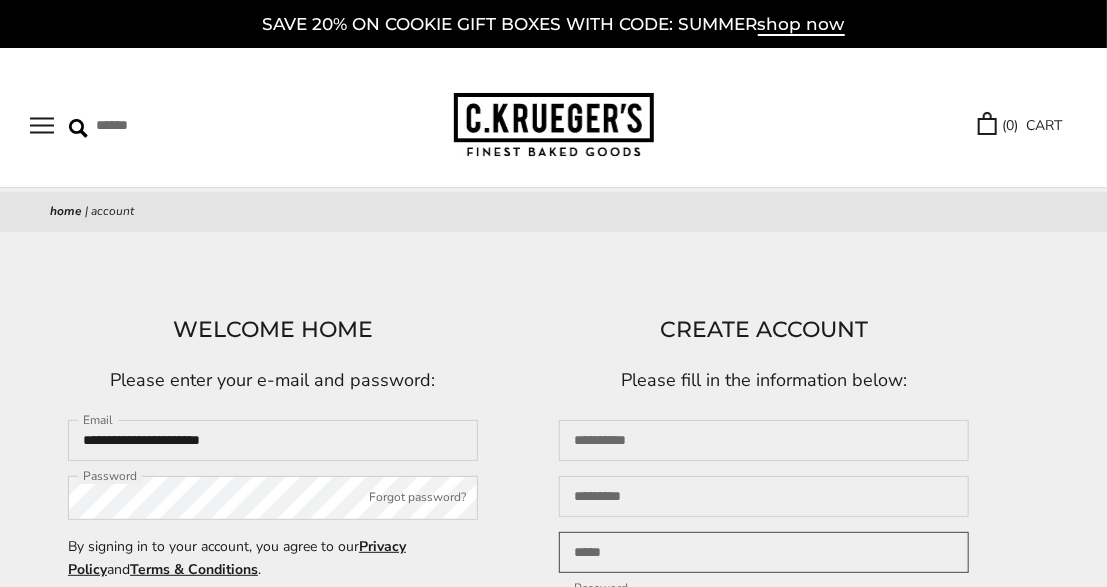 type on "**********" 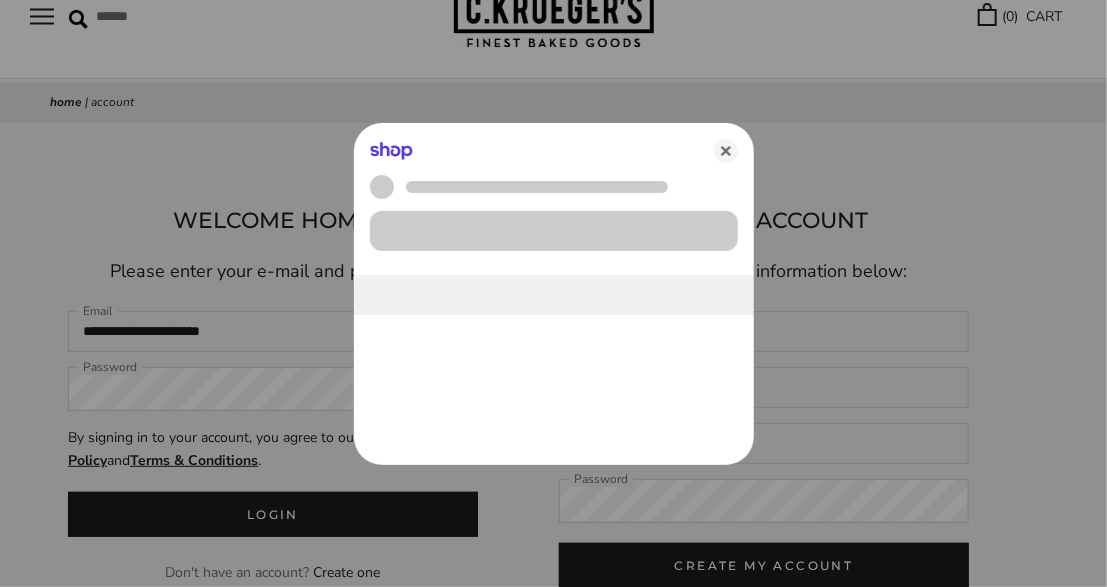 scroll, scrollTop: 141, scrollLeft: 0, axis: vertical 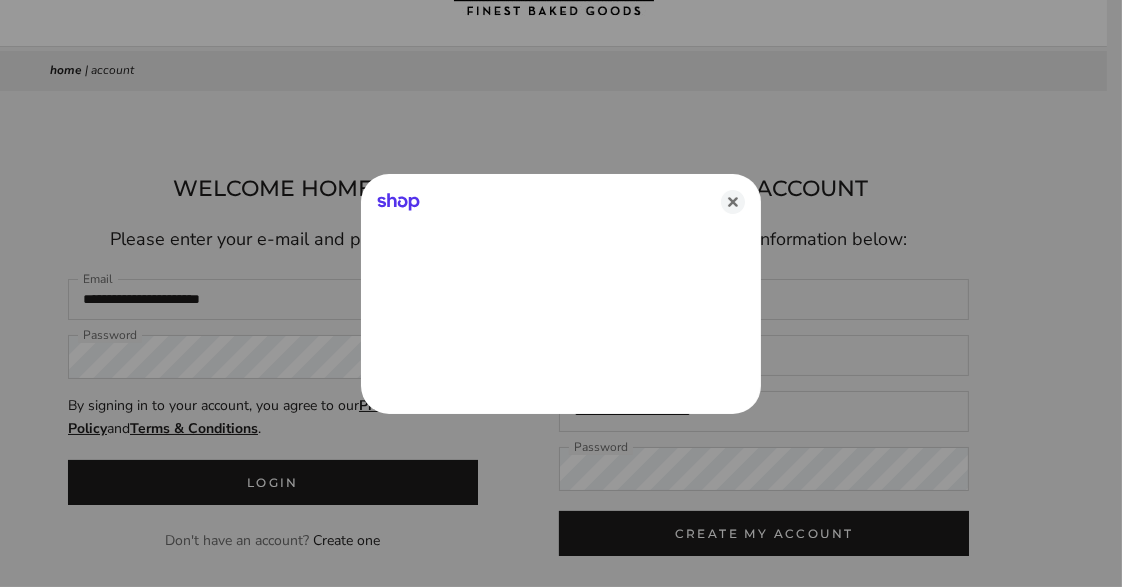 drag, startPoint x: 1117, startPoint y: 103, endPoint x: 1120, endPoint y: 198, distance: 95.047356 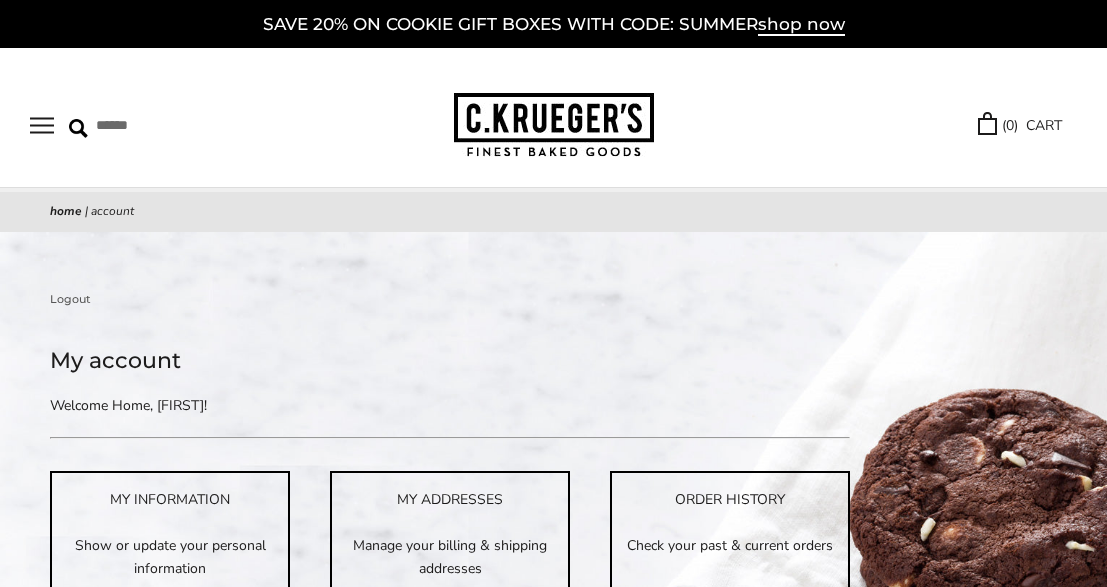 scroll, scrollTop: 0, scrollLeft: 0, axis: both 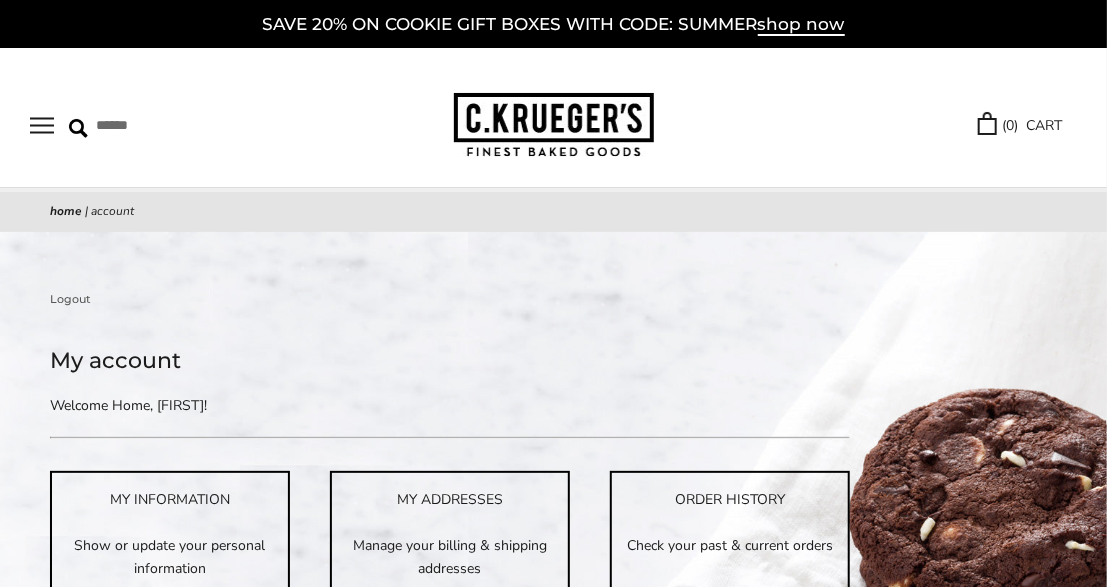 click at bounding box center [554, 125] 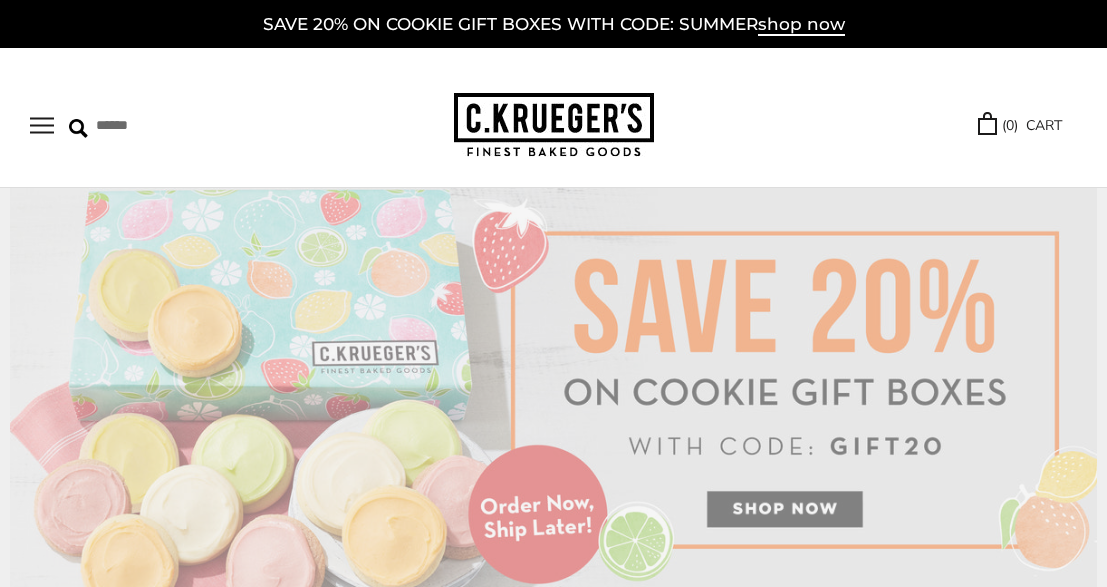 scroll, scrollTop: 0, scrollLeft: 0, axis: both 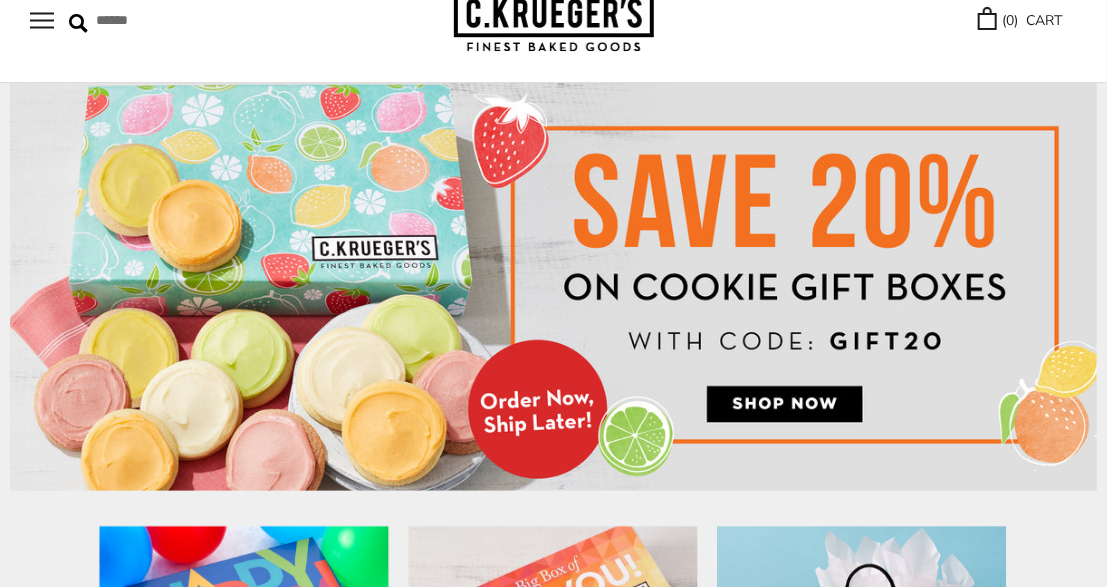 click at bounding box center (553, 287) 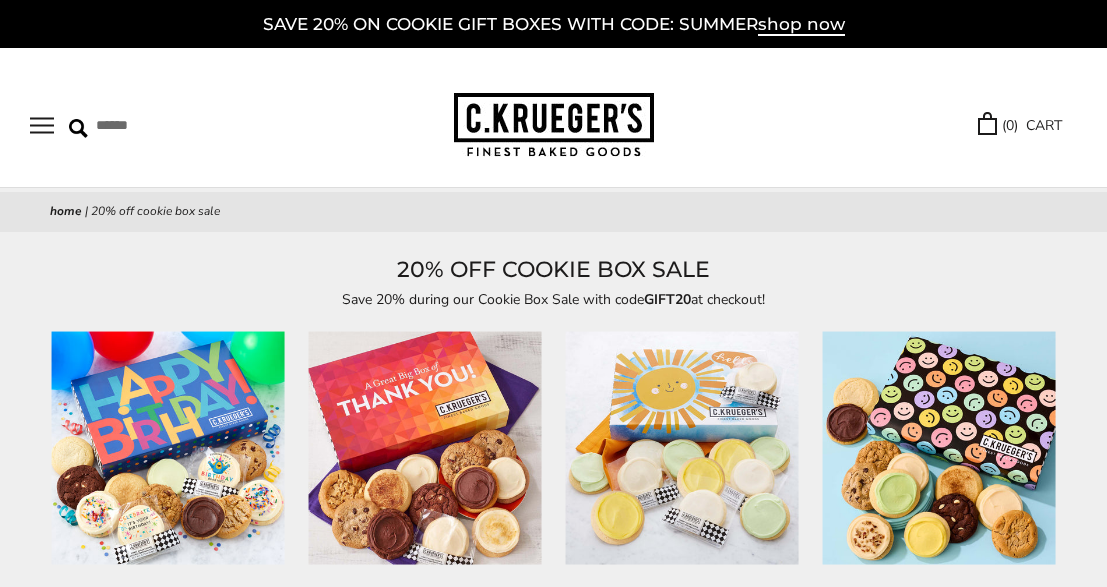 scroll, scrollTop: 0, scrollLeft: 0, axis: both 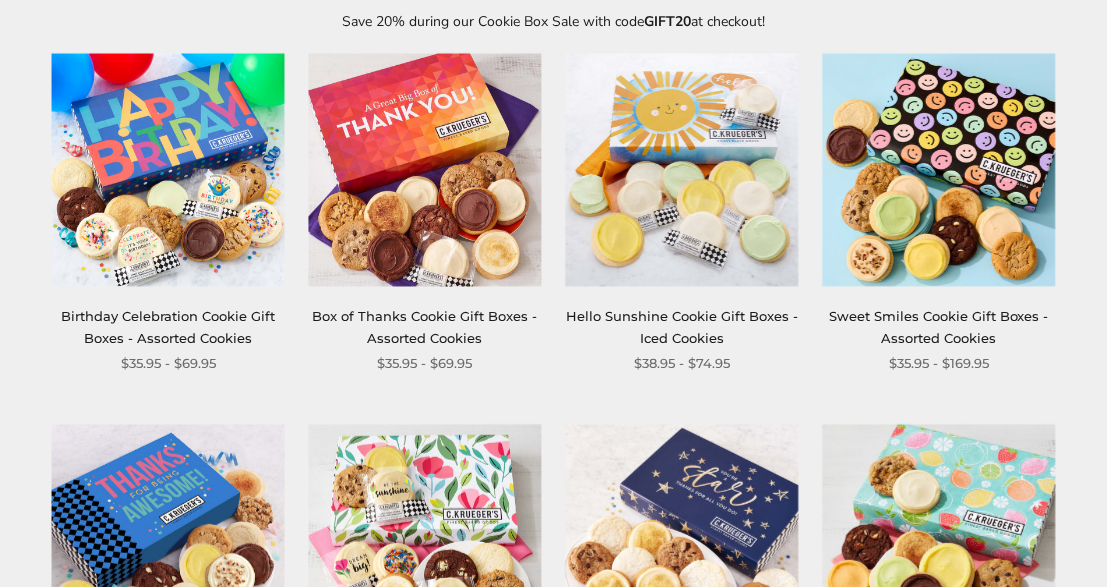 click at bounding box center (938, 169) 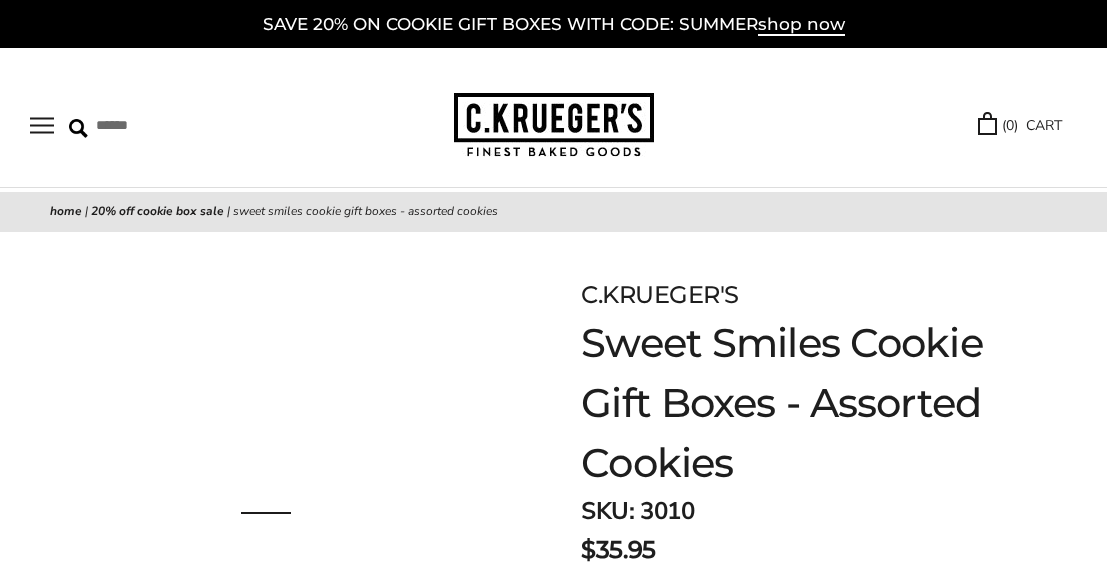 scroll, scrollTop: 0, scrollLeft: 0, axis: both 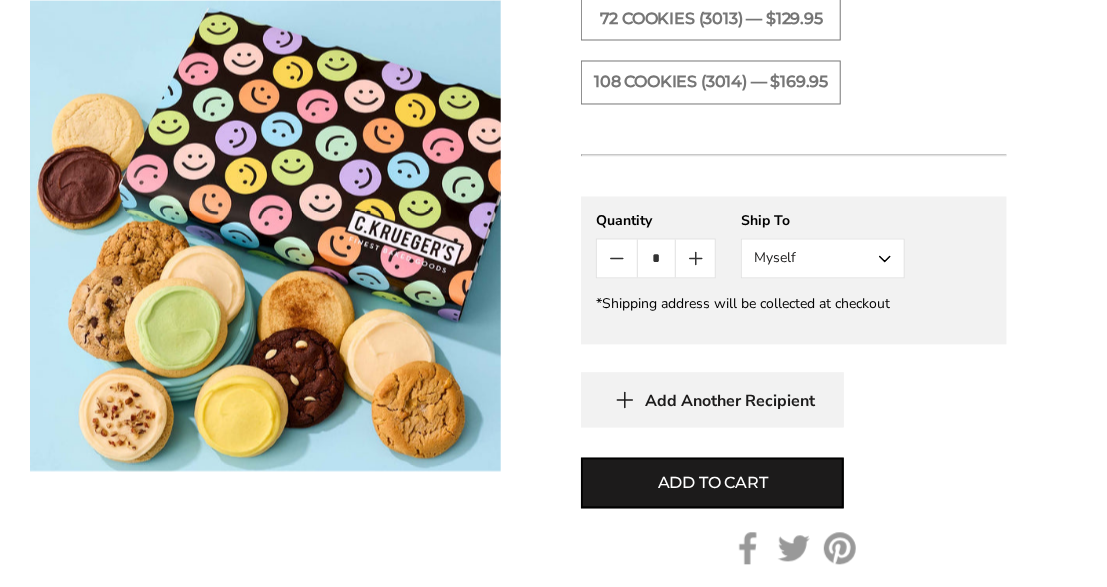 click on "Myself" at bounding box center (823, 259) 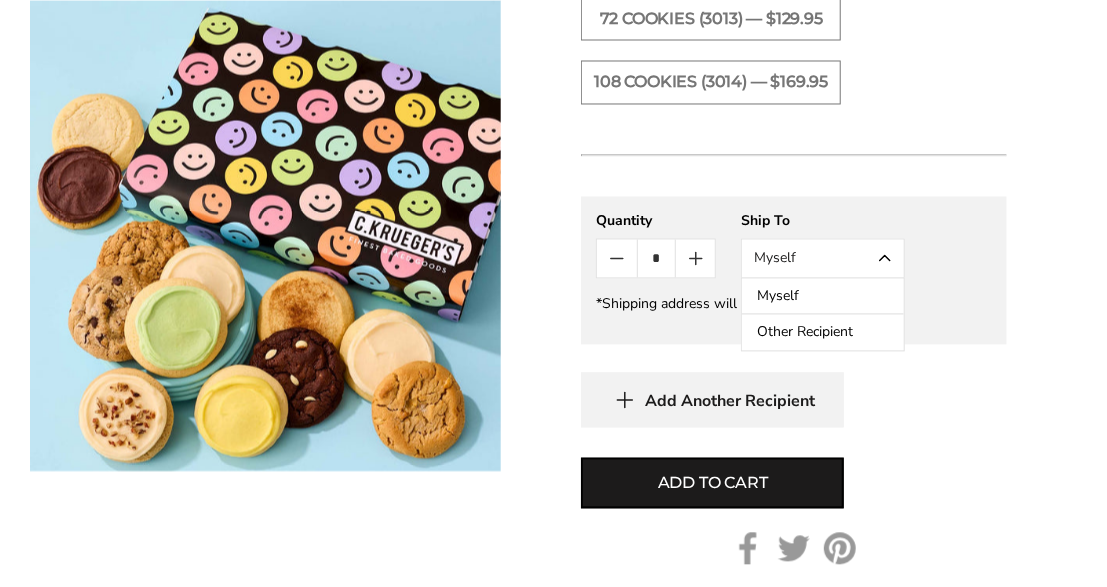 click on "Other Recipient" at bounding box center (823, 333) 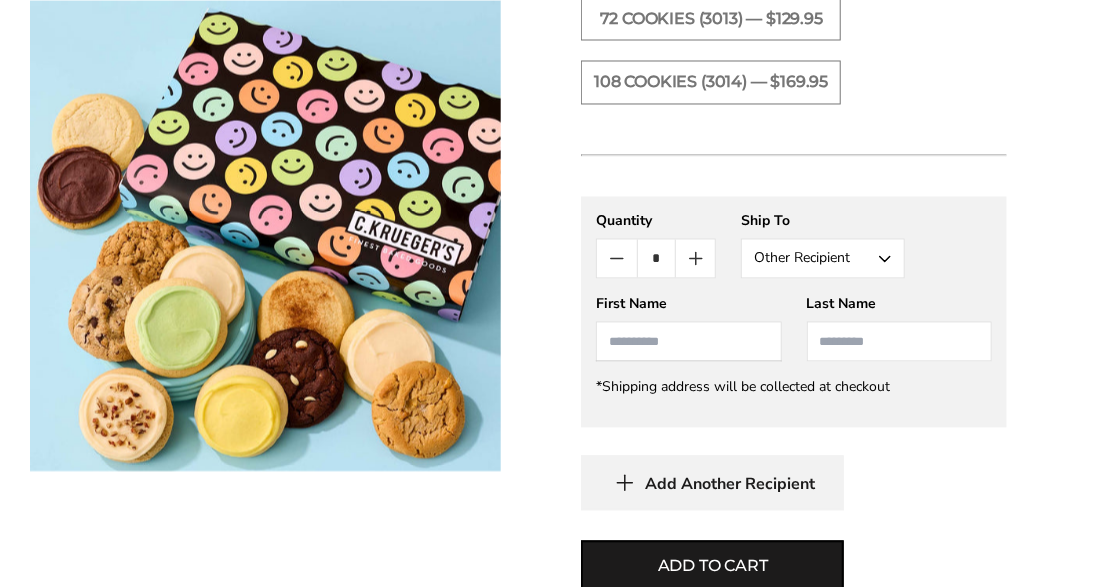 click at bounding box center (688, 342) 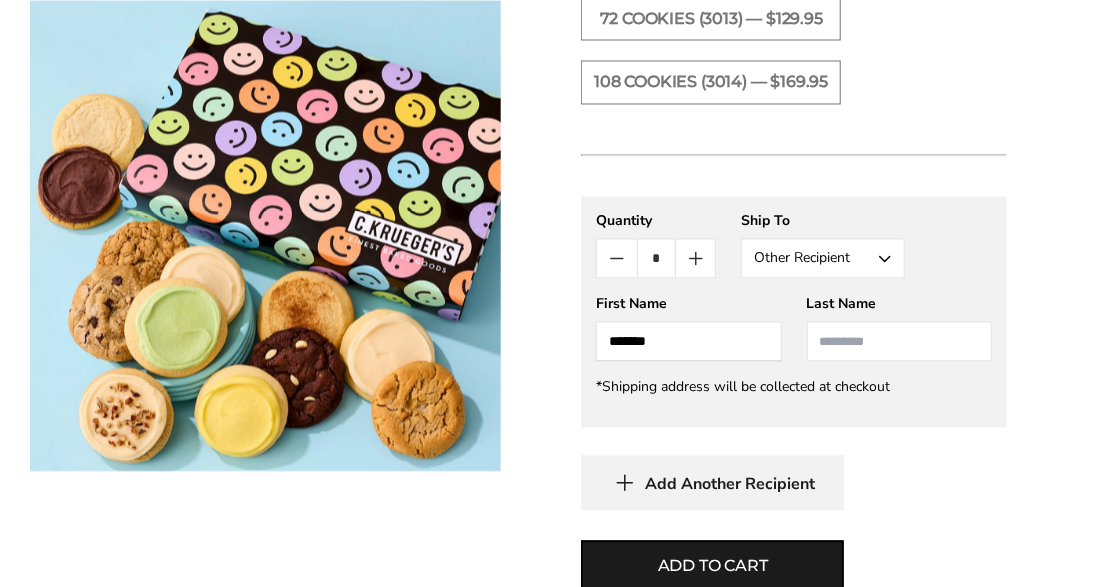 type on "*******" 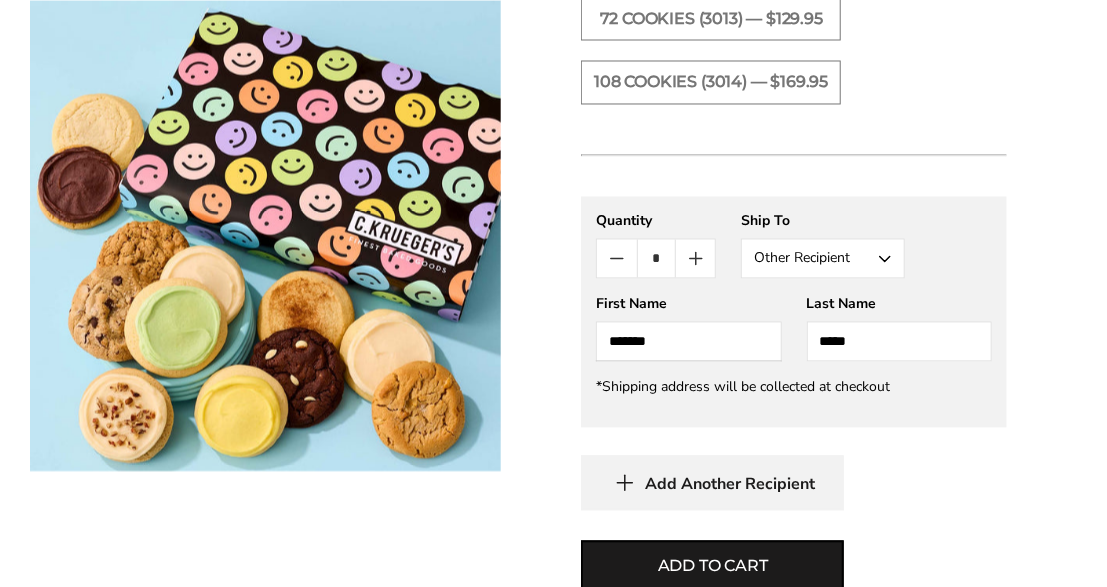 type on "*****" 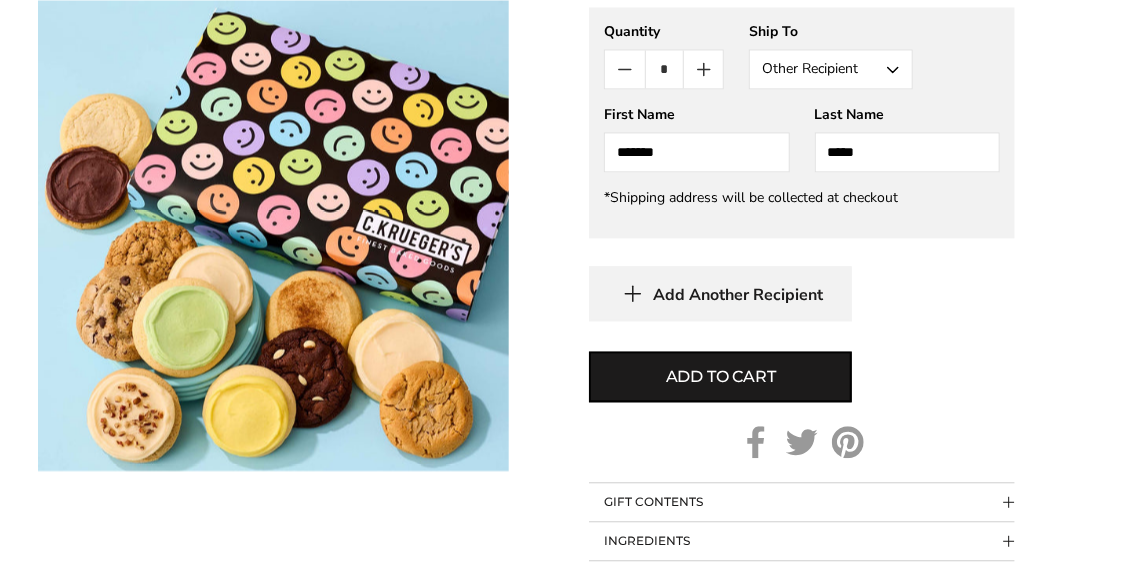 scroll, scrollTop: 1650, scrollLeft: 0, axis: vertical 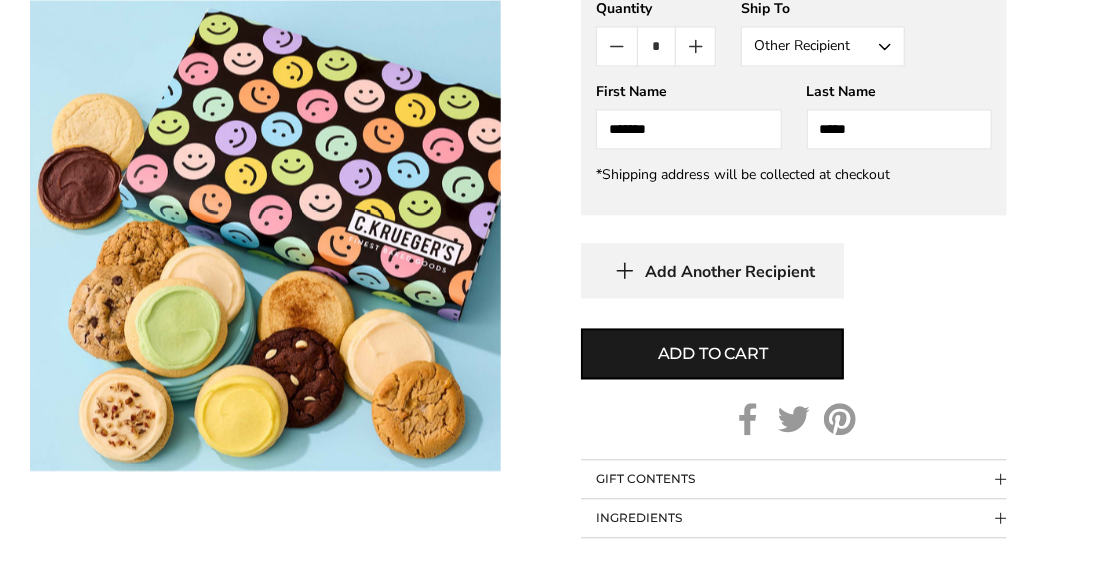 click on "Add to cart" at bounding box center (713, 354) 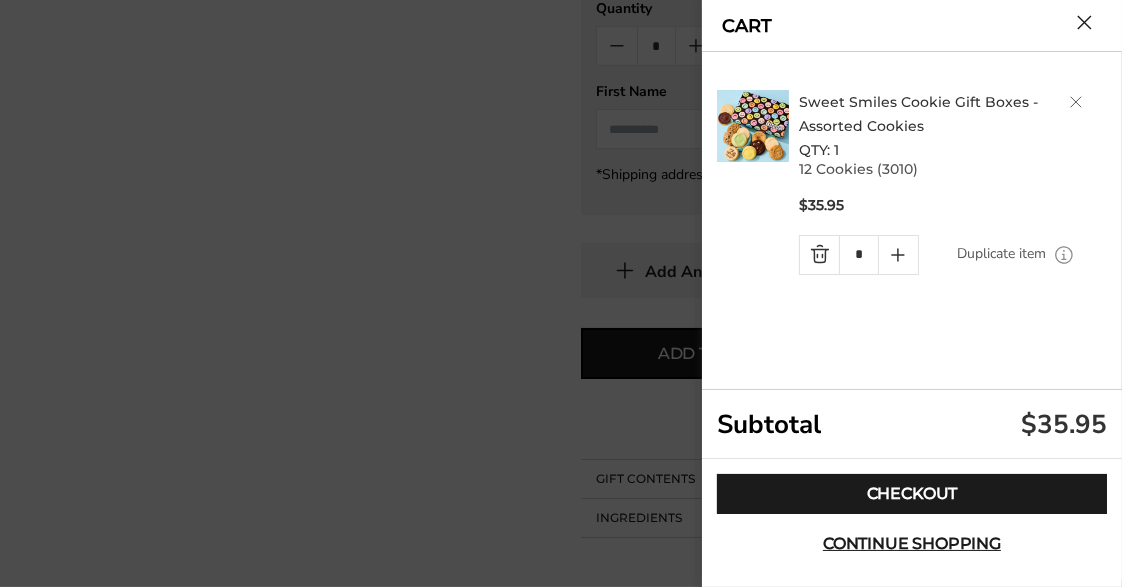 click on "Checkout" at bounding box center [912, 494] 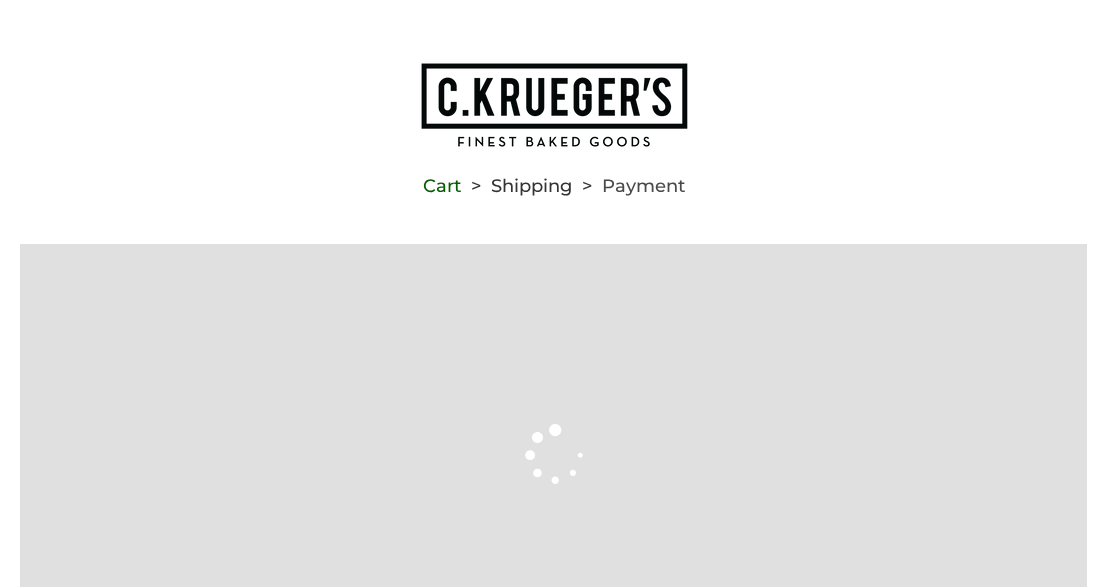 scroll, scrollTop: 0, scrollLeft: 0, axis: both 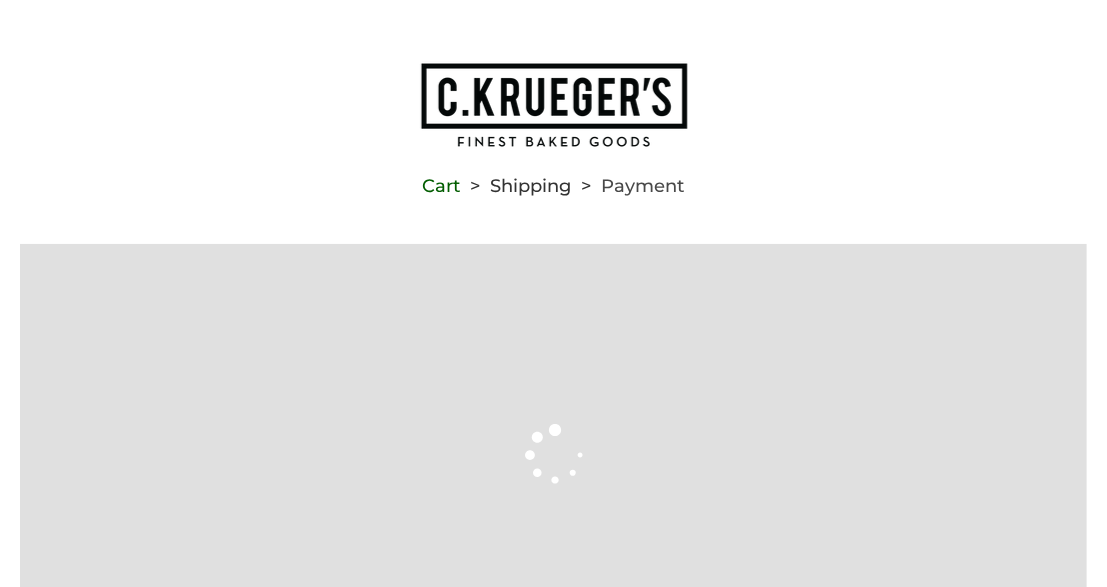 type on "**********" 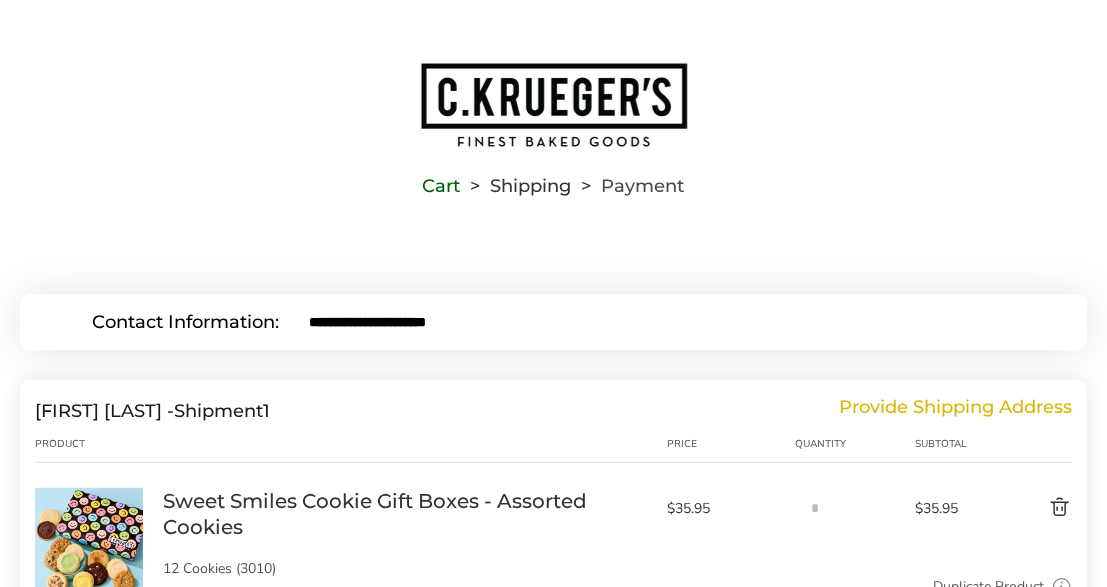 scroll, scrollTop: 0, scrollLeft: 0, axis: both 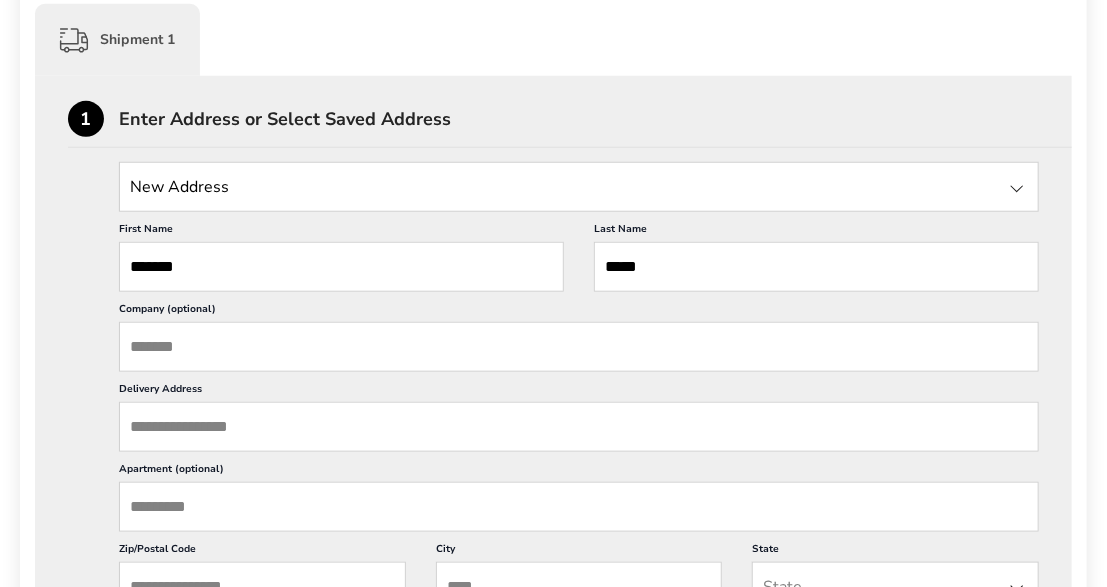 click on "Delivery Address" at bounding box center (579, 427) 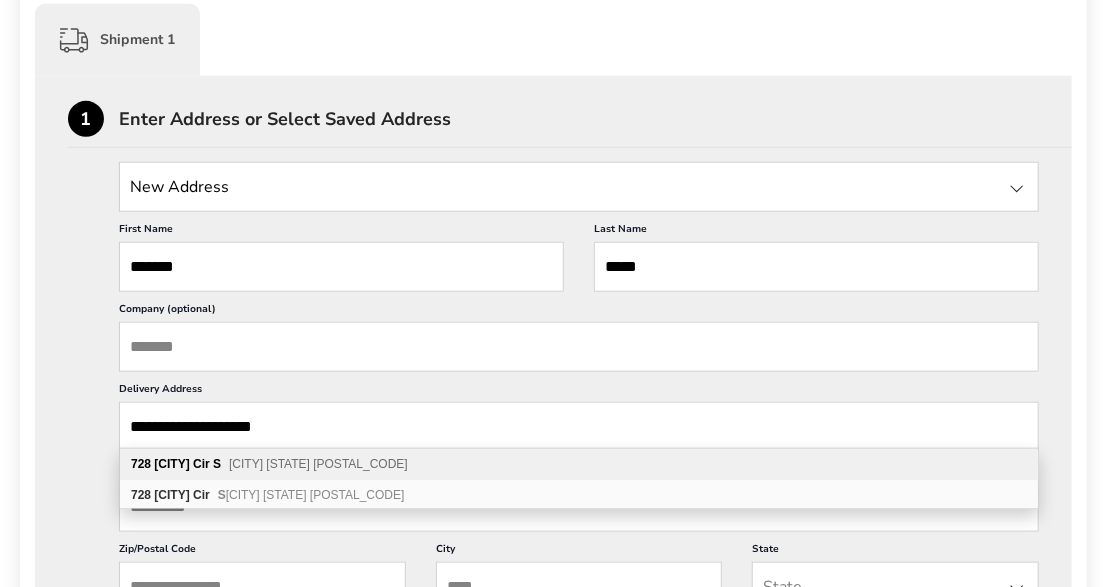 type on "**********" 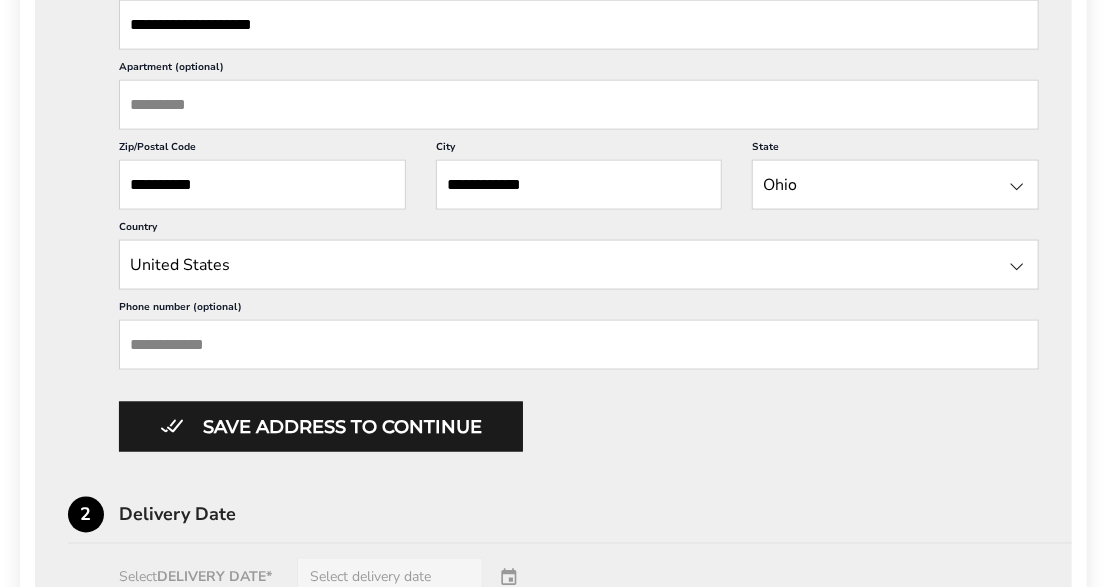 scroll, scrollTop: 1024, scrollLeft: 0, axis: vertical 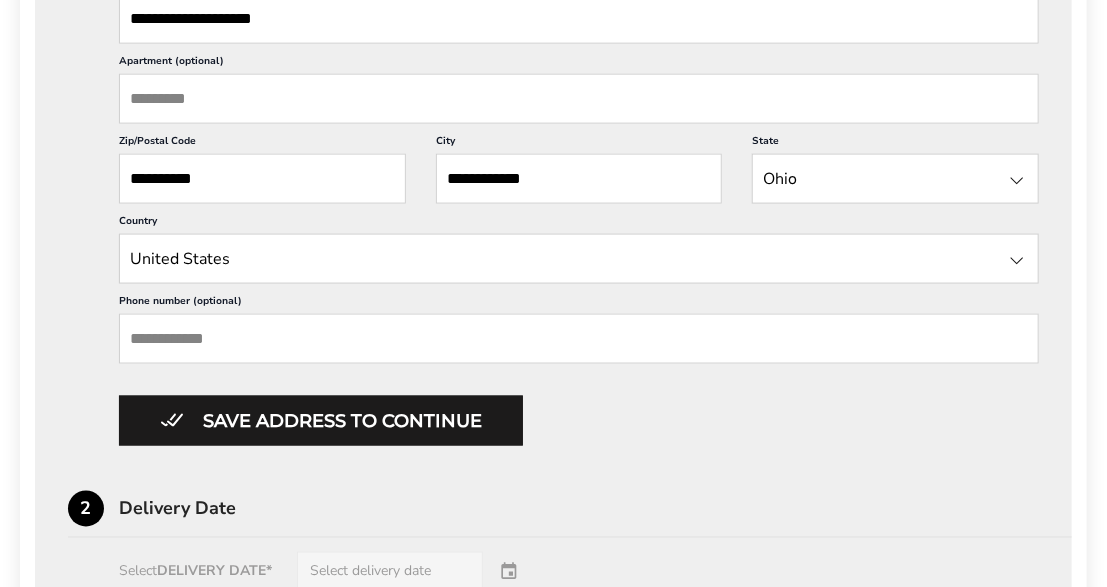 click on "Phone number (optional)" at bounding box center (579, 339) 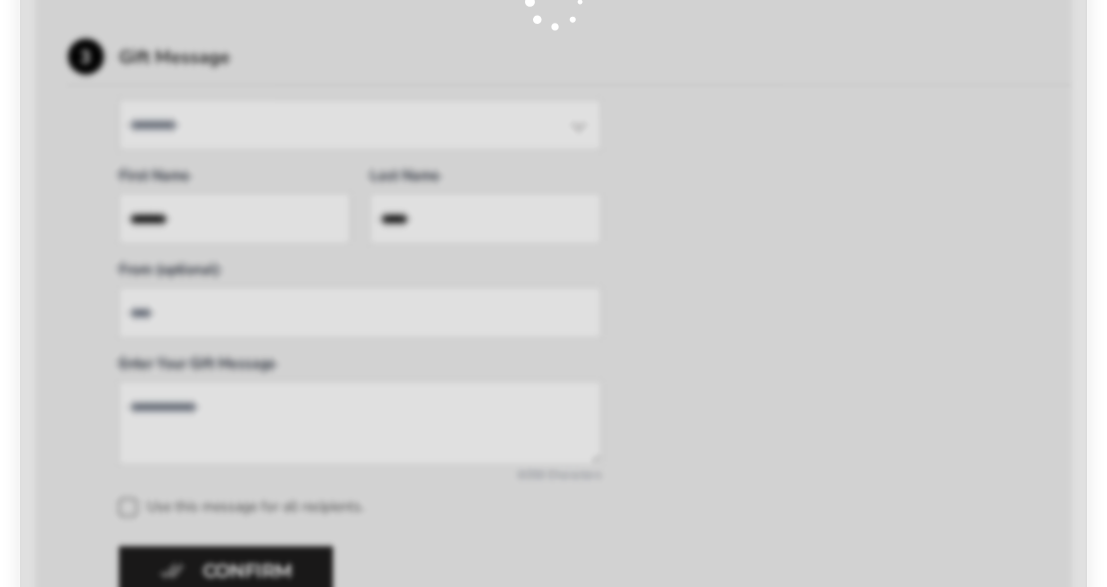 scroll, scrollTop: 1067, scrollLeft: 0, axis: vertical 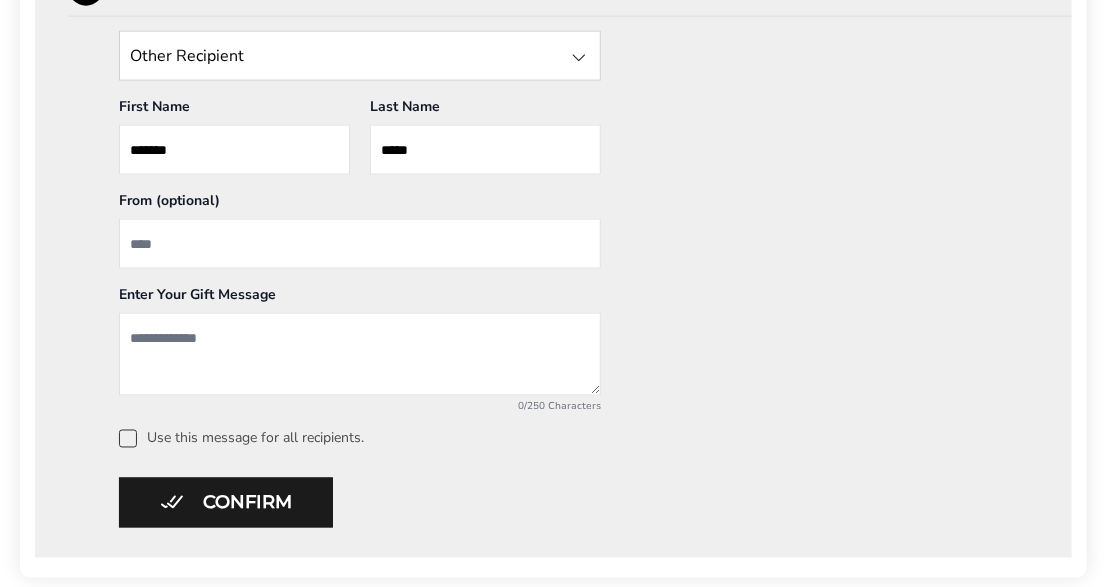 click at bounding box center [360, 354] 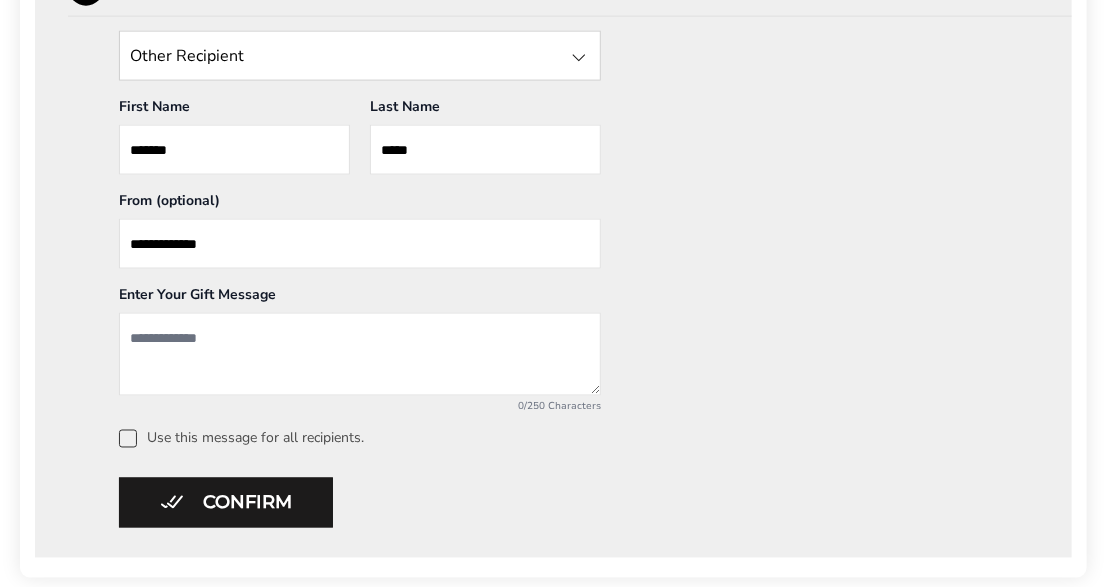 type on "**********" 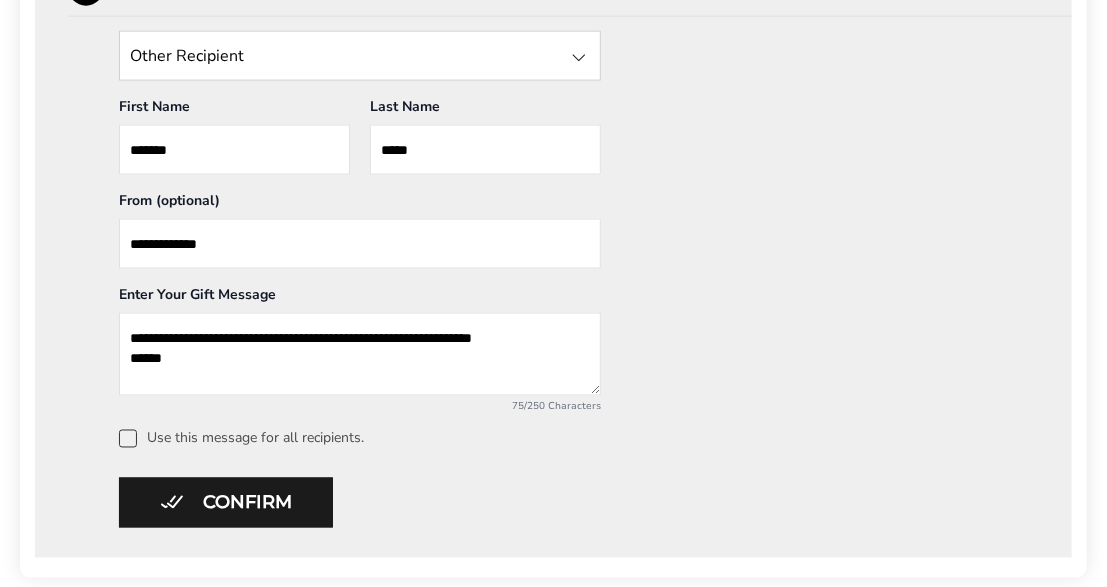 type on "**********" 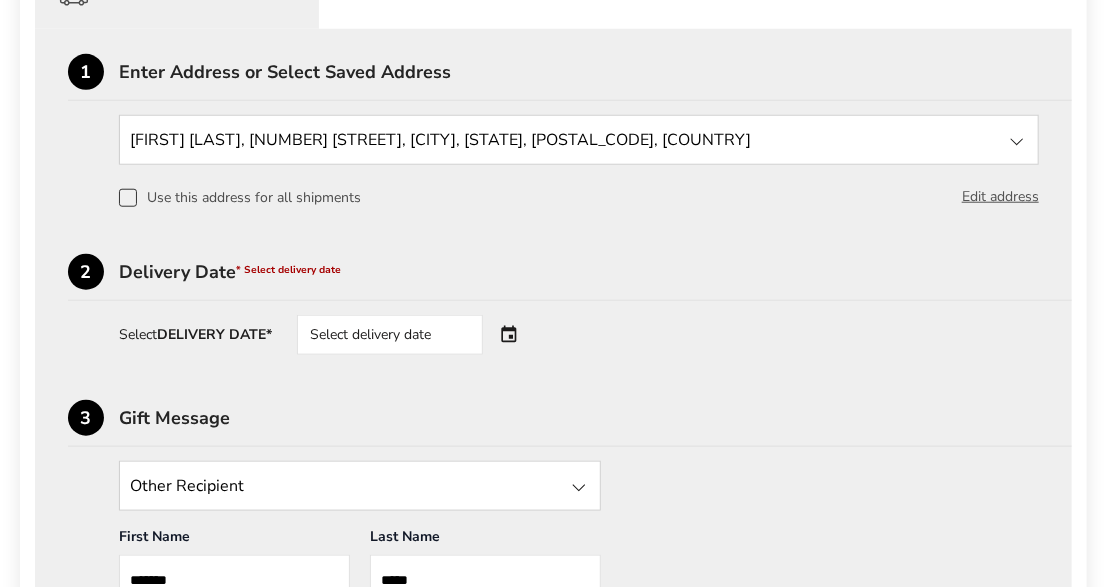 scroll, scrollTop: 628, scrollLeft: 0, axis: vertical 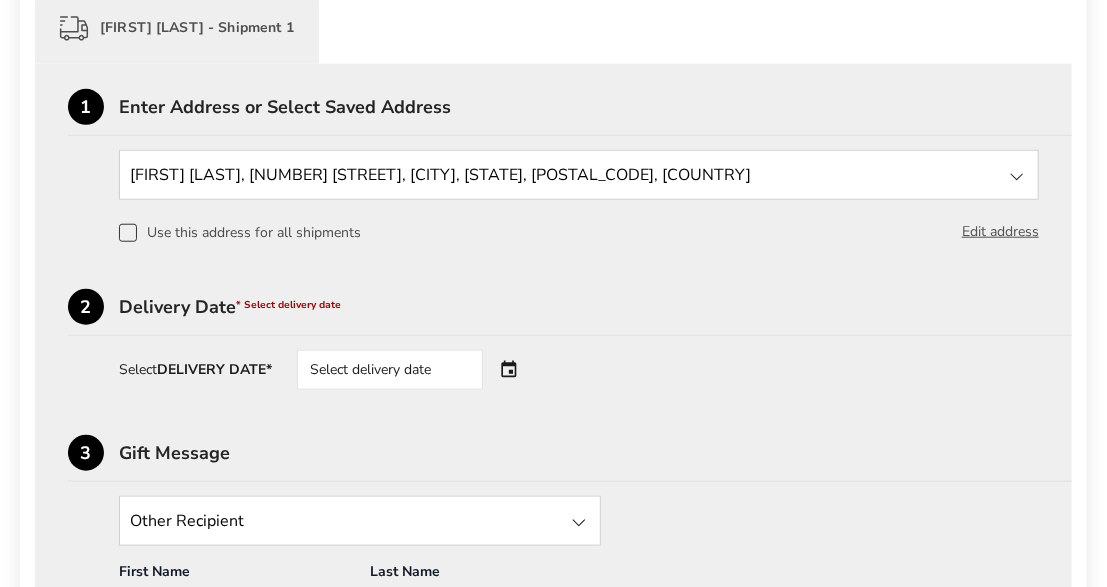 click on "Select delivery date" at bounding box center (390, 370) 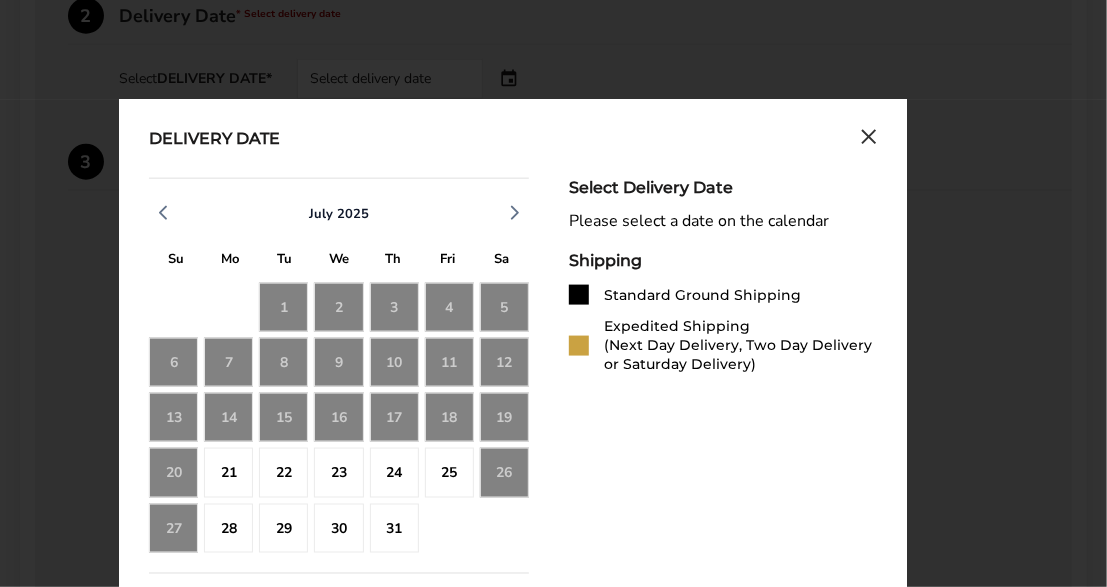 scroll, scrollTop: 926, scrollLeft: 0, axis: vertical 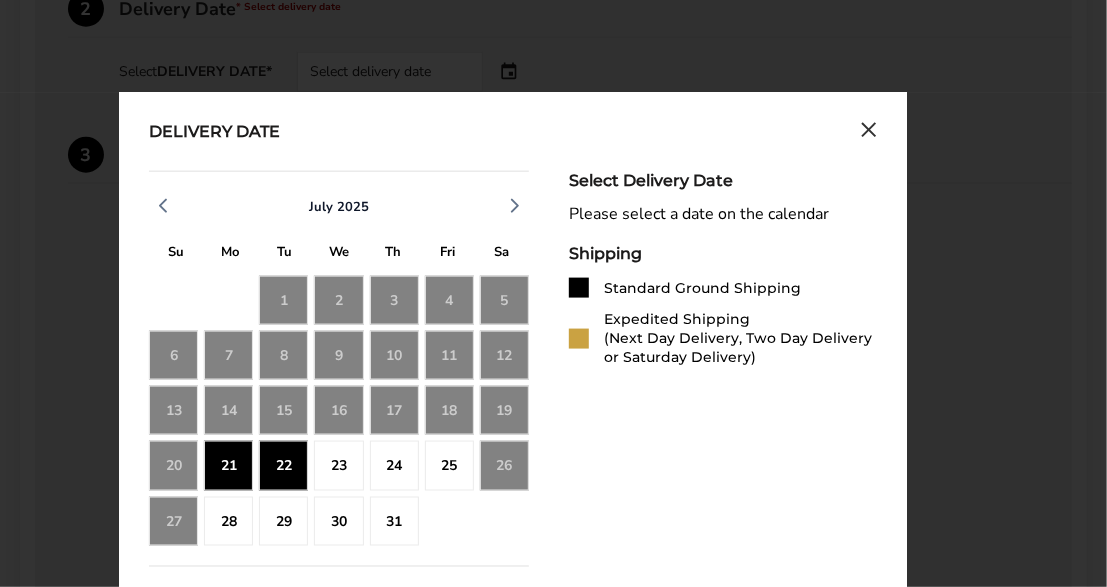 click on "21" 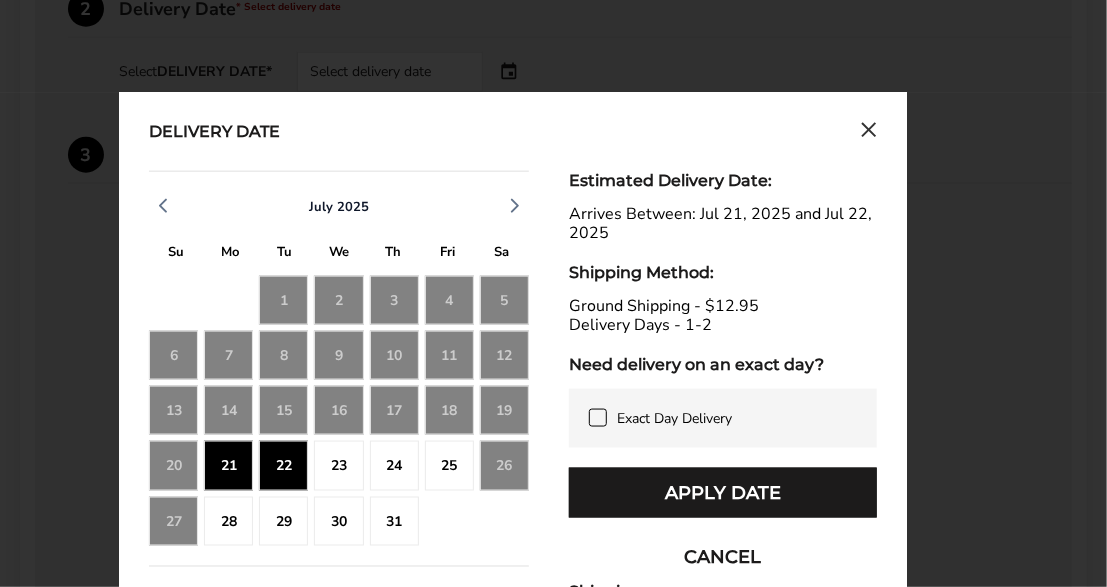 click 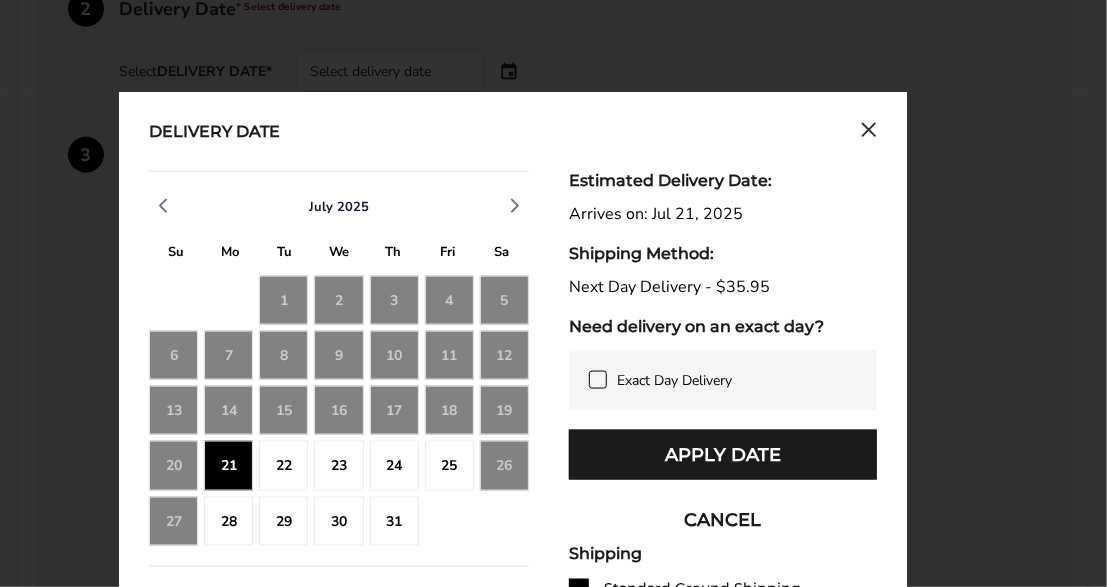 click on "Delivery Date [MONTH] 2025 S M T W T F S 29 30 1 2 3 4 5 6 7 8 9 10 11 12 13 14 15 16 17 18 19 20 21 22 23 24 25 26 27 28 29 30 31 1 2 [MONTH] 2025 S M T W T F S 27 28 29 30 31 1 2 3 4 5 6 7 8 9 10 11 12 13 14 15 16 17 18 19 20 21 22 23 24 25 26 27 28 29 30 31 1 2 3 4 5 6 Estimated Delivery Date: Arrives on: Jul 21, 2025 Shipping Method: Next Day Delivery - $35.95 Need delivery on an exact day? Exact Day Delivery Apply Date CANCEL Shipping Standard Ground Shipping Expedited Shipping (Next Day Delivery, Two Day Delivery or Saturday Delivery)" at bounding box center [513, 569] 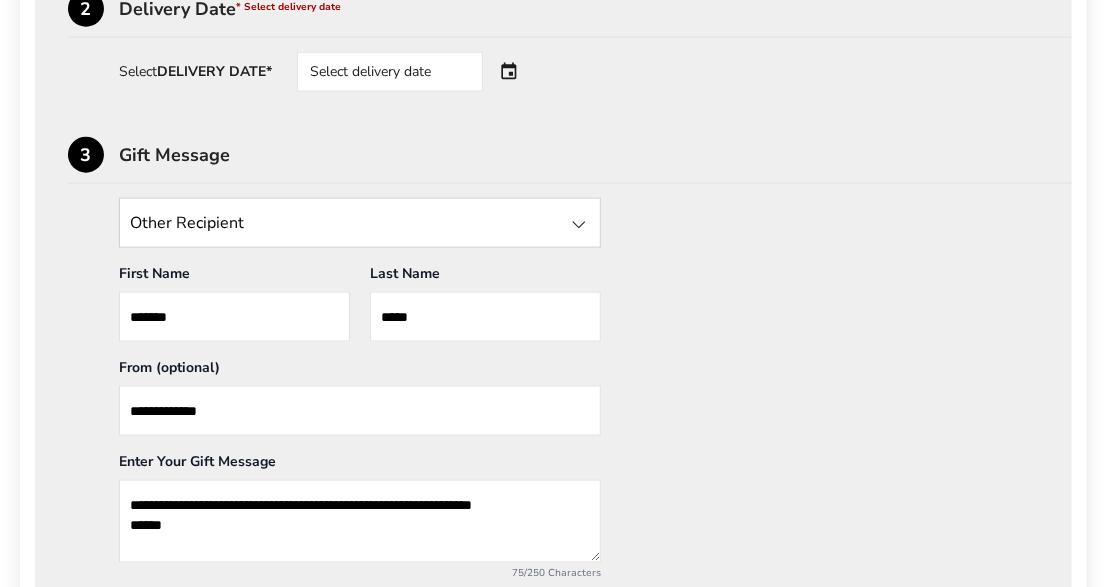 click on "**********" at bounding box center [360, 521] 